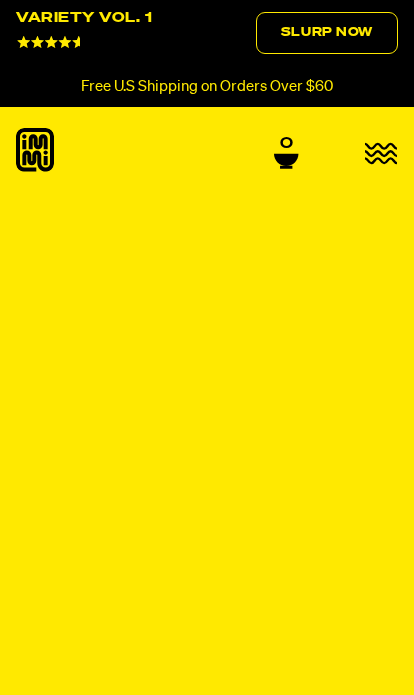 scroll, scrollTop: 0, scrollLeft: 0, axis: both 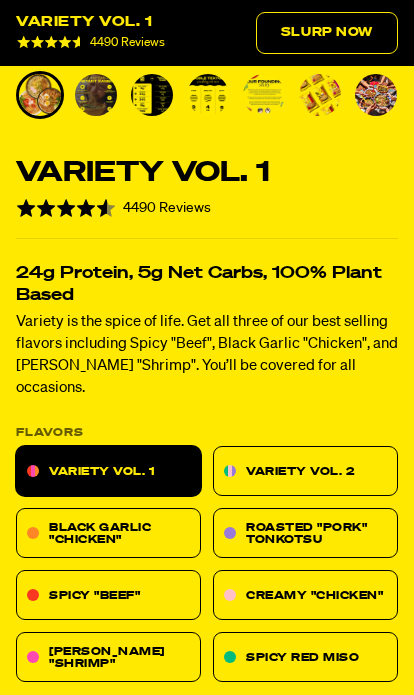 click on "Black Garlic "Chicken"" at bounding box center (108, 533) 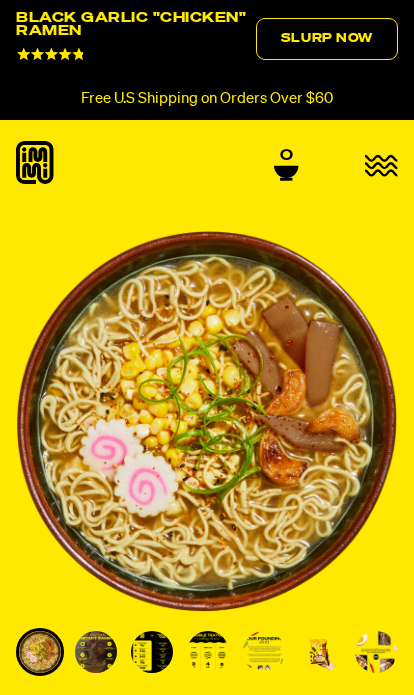scroll, scrollTop: 0, scrollLeft: 0, axis: both 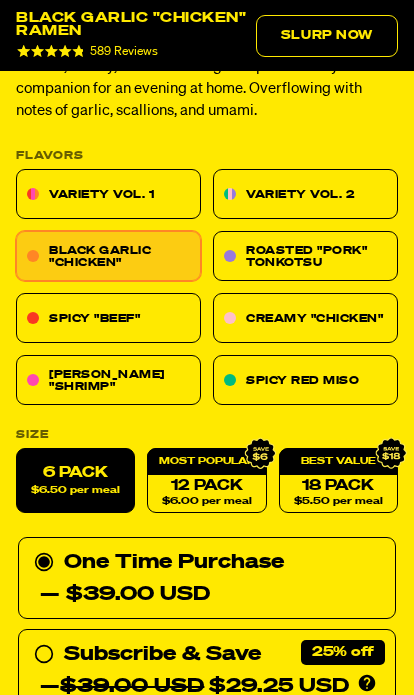 click on "18 Pack  $5.50 per meal" at bounding box center (338, 480) 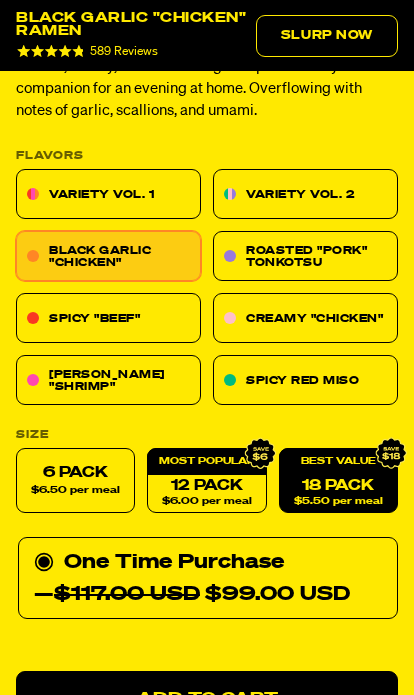 click on "12 Pack  $6.00 per meal" at bounding box center (206, 480) 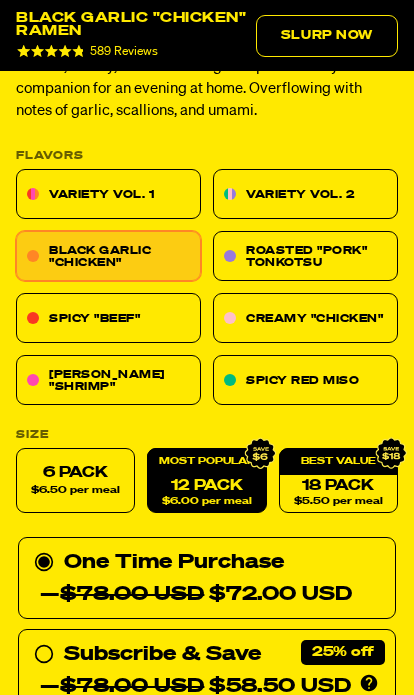 click on "6 Pack $6.50 per meal" at bounding box center (75, 480) 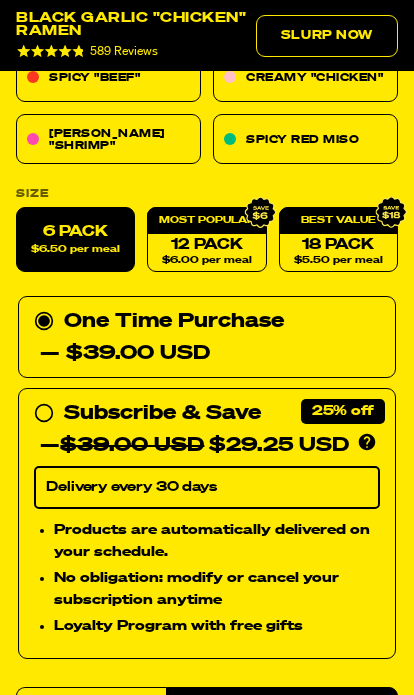 scroll, scrollTop: 1075, scrollLeft: 0, axis: vertical 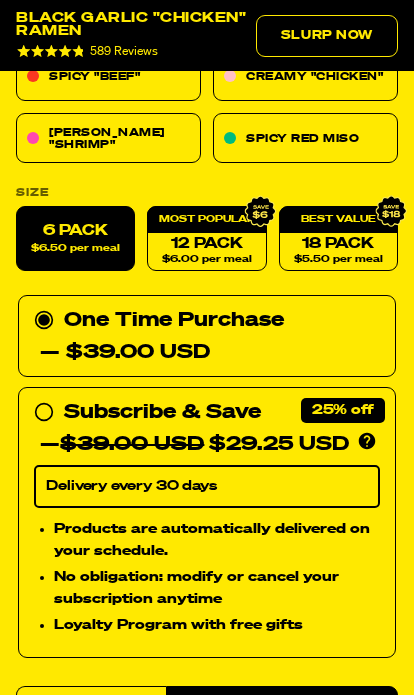 click on "—  $39.00 USD $29.25 USD" at bounding box center (194, 444) 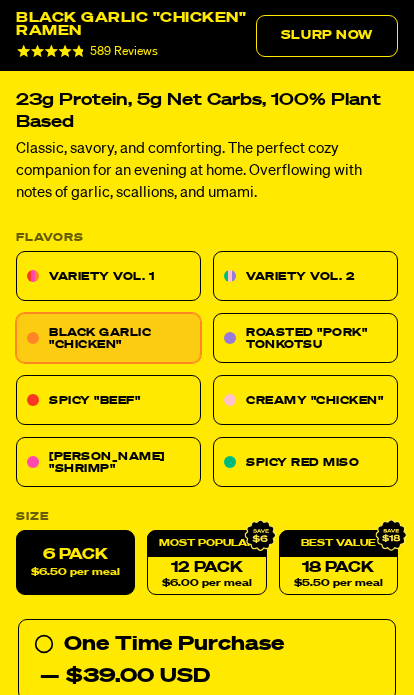 scroll, scrollTop: 742, scrollLeft: 0, axis: vertical 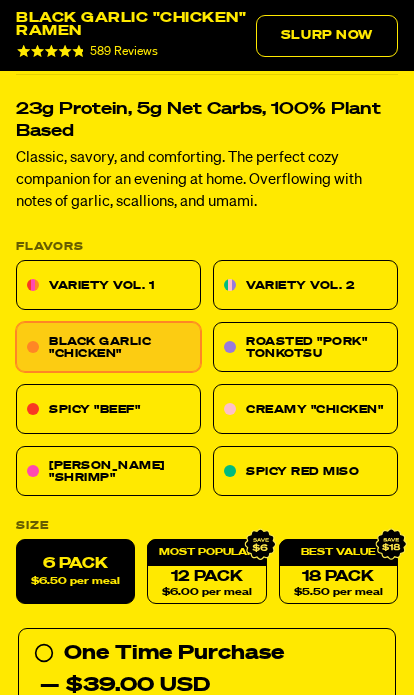 click on "Roasted "Pork" Tonkotsu" at bounding box center [305, 347] 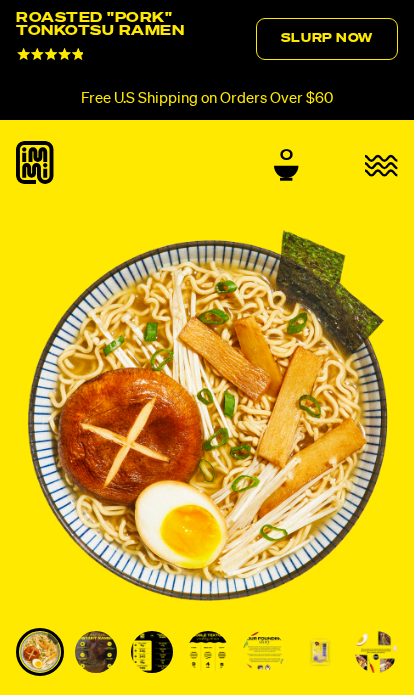 scroll, scrollTop: 0, scrollLeft: 0, axis: both 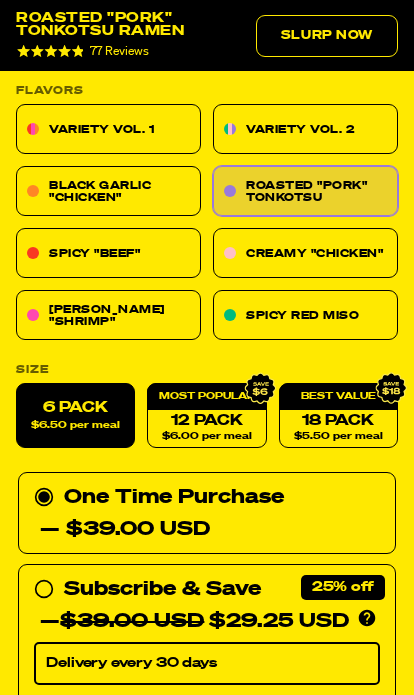 click on "Subscribe & Save  25%" at bounding box center [162, 589] 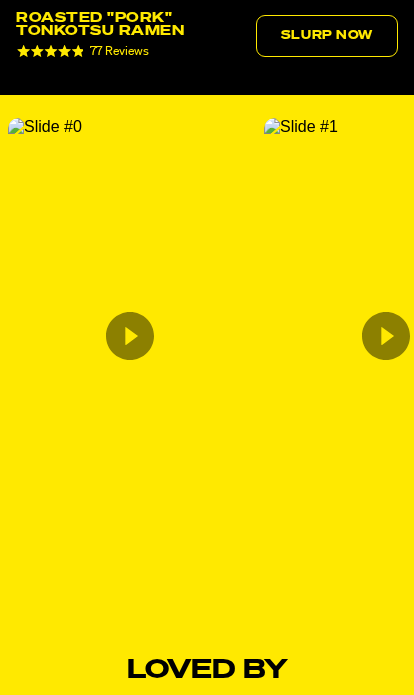 scroll, scrollTop: 4061, scrollLeft: 0, axis: vertical 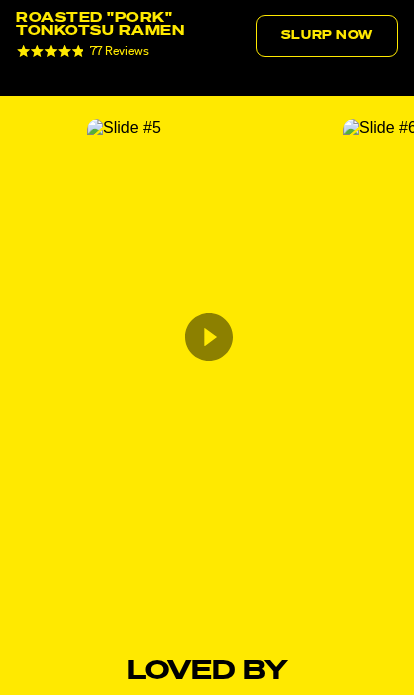 click at bounding box center [124, 128] 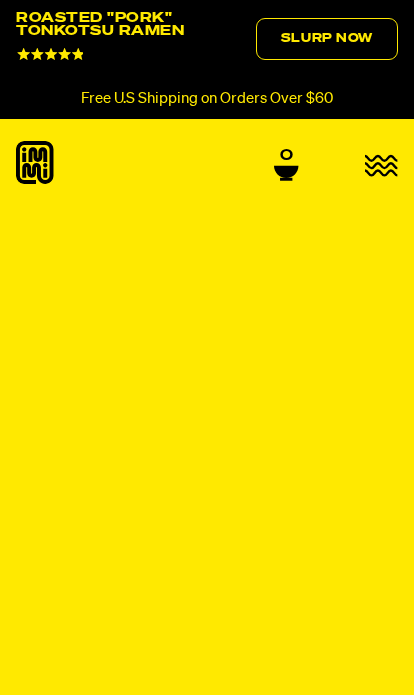 select 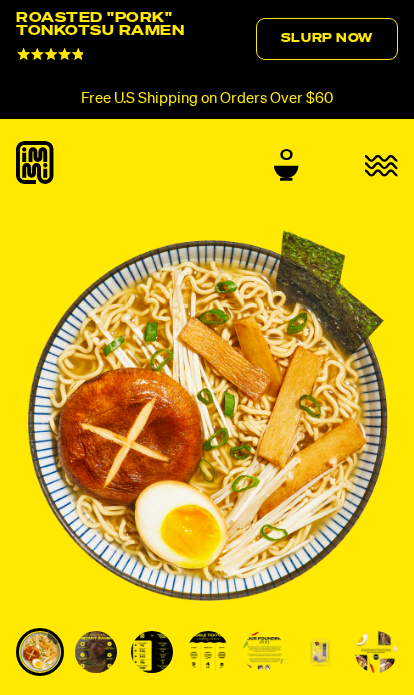 scroll, scrollTop: 0, scrollLeft: 0, axis: both 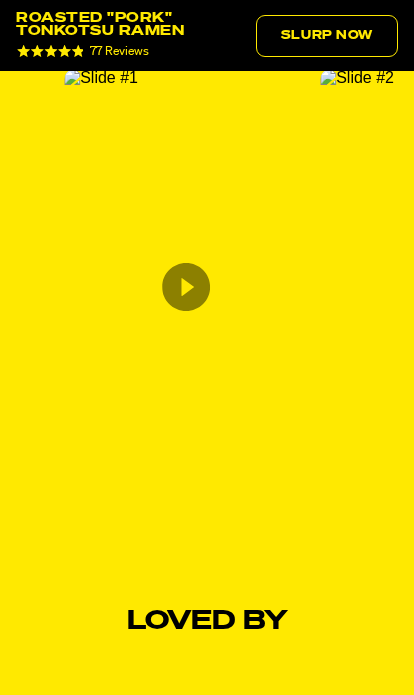 click at bounding box center [101, 78] 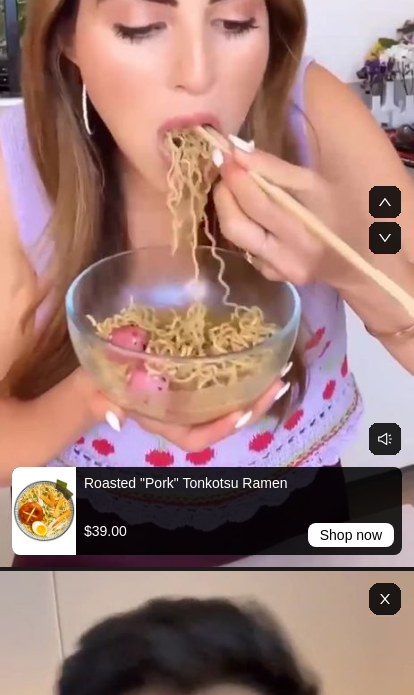 click at bounding box center [391, 219] 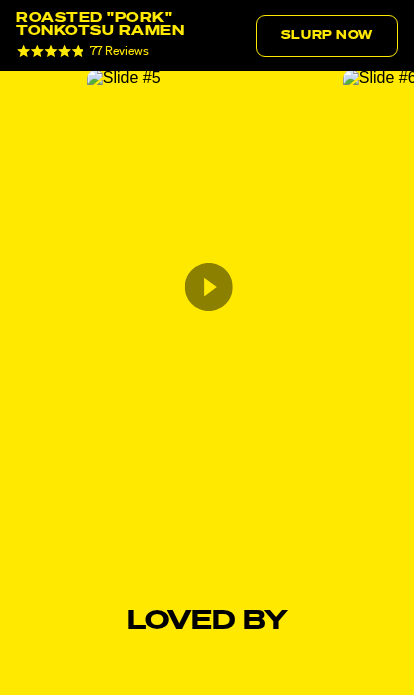 click at bounding box center [124, 78] 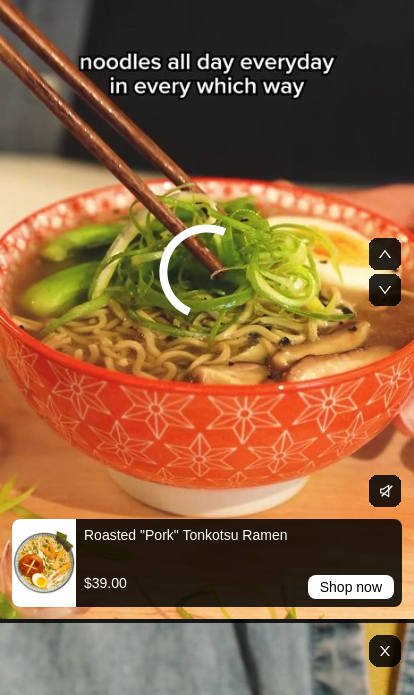 click 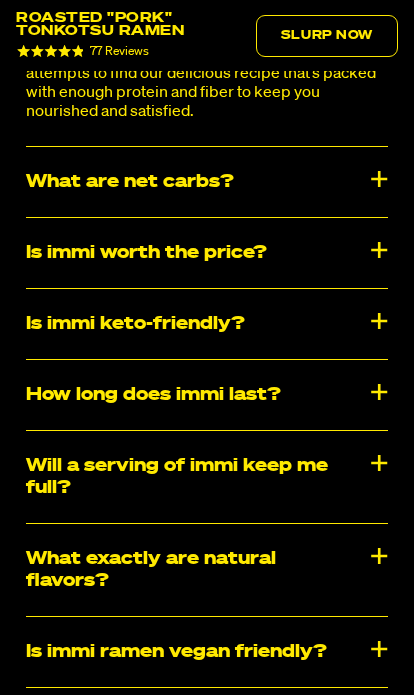 scroll, scrollTop: 10117, scrollLeft: 0, axis: vertical 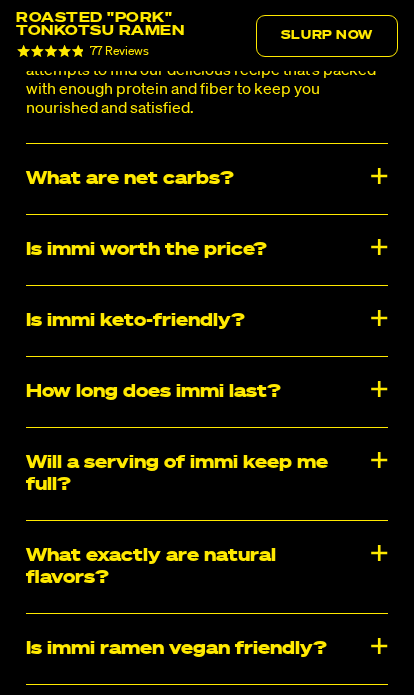 click on "Is immi worth the price?" at bounding box center [207, 250] 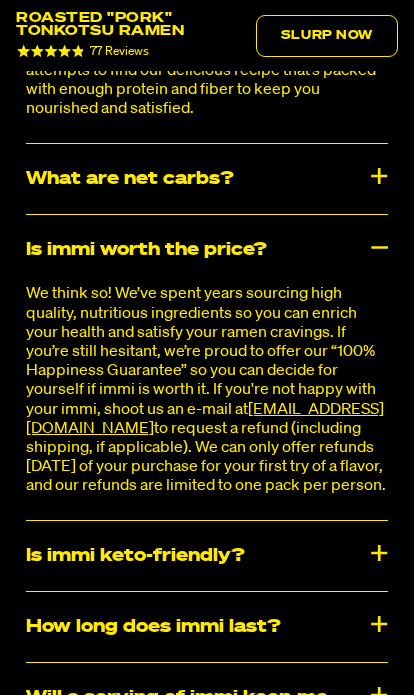 click on "Is immi worth the price?" at bounding box center [207, 250] 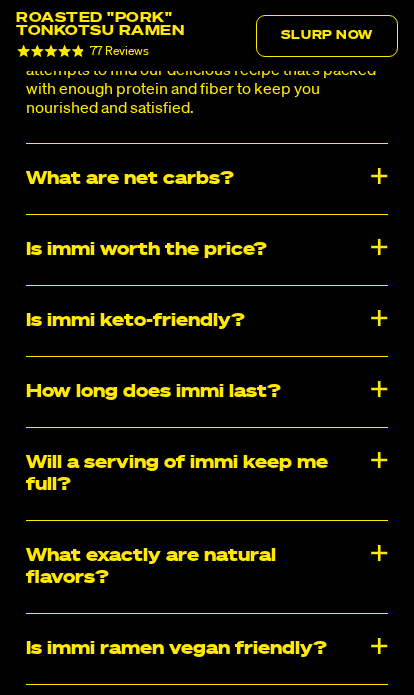 click on "How long does immi last?" at bounding box center [207, 392] 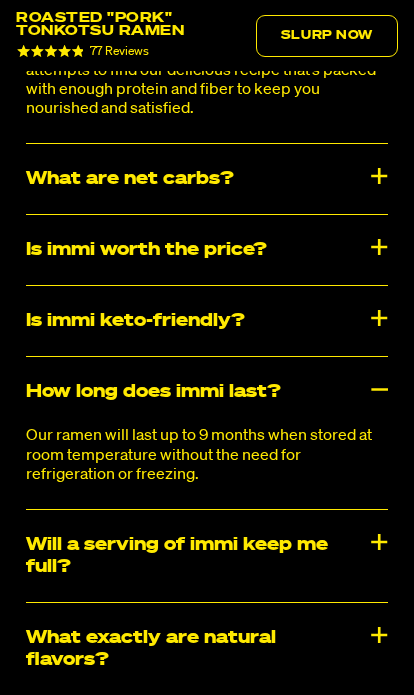 click on "Will a serving of immi keep me full?" at bounding box center [207, 556] 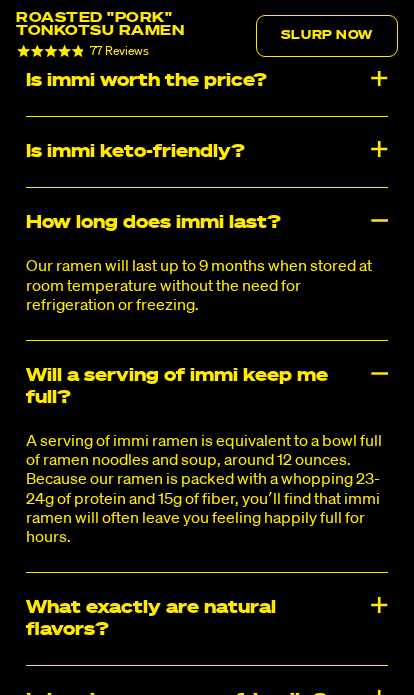 scroll, scrollTop: 10289, scrollLeft: 0, axis: vertical 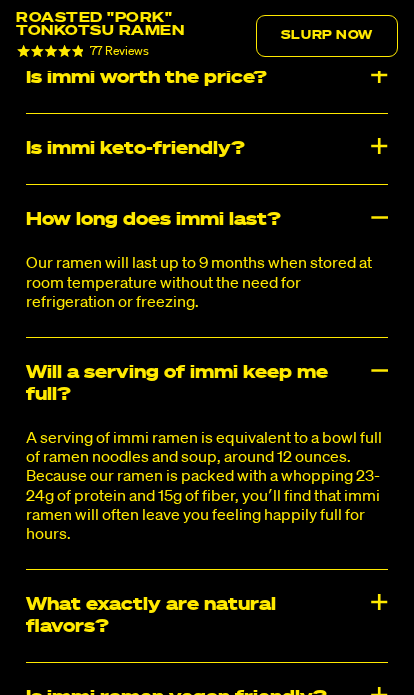 click on "Will a serving of immi keep me full?" at bounding box center [207, 384] 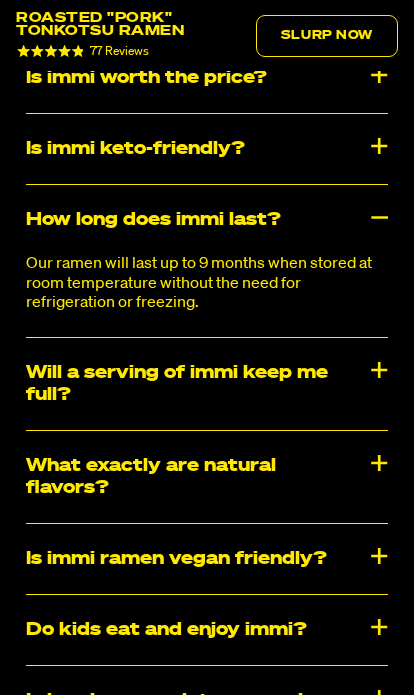 click on "How long does immi last?" at bounding box center [207, 220] 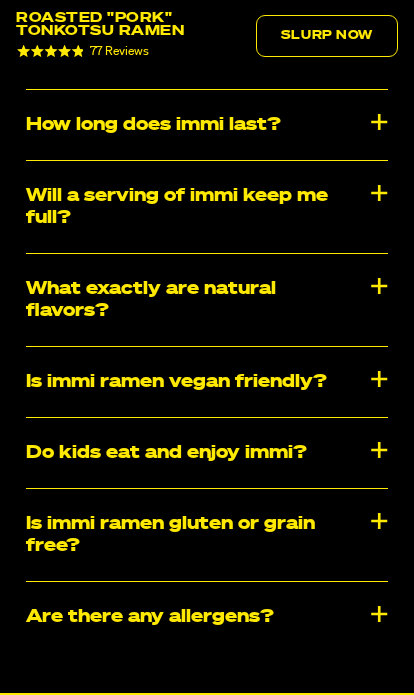 scroll, scrollTop: 10383, scrollLeft: 0, axis: vertical 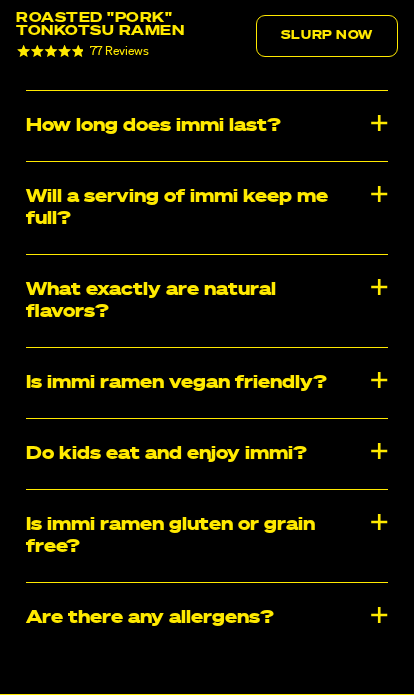 click on "Do kids eat and enjoy immi?" at bounding box center [207, 454] 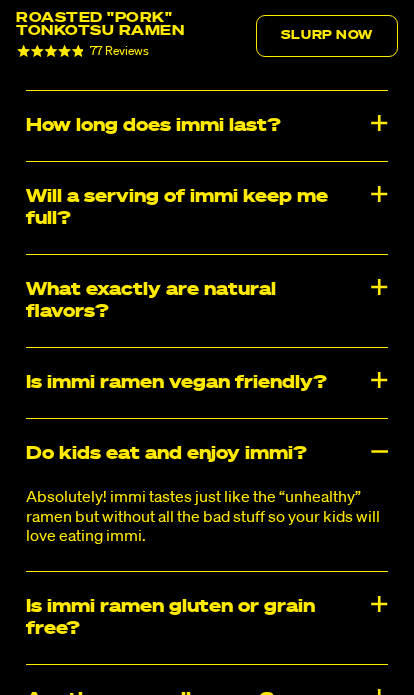 click on "Do kids eat and enjoy immi?" at bounding box center [207, 454] 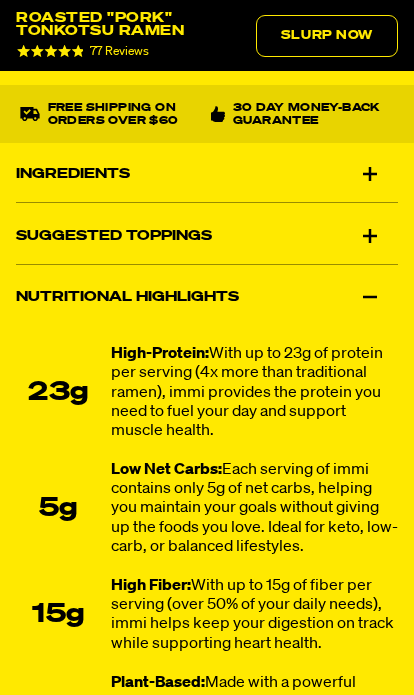 scroll, scrollTop: 2031, scrollLeft: 0, axis: vertical 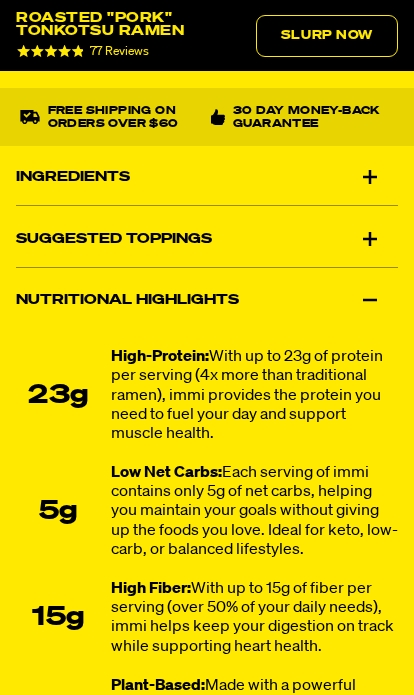 click on "Nutritional Highlights" at bounding box center [207, 300] 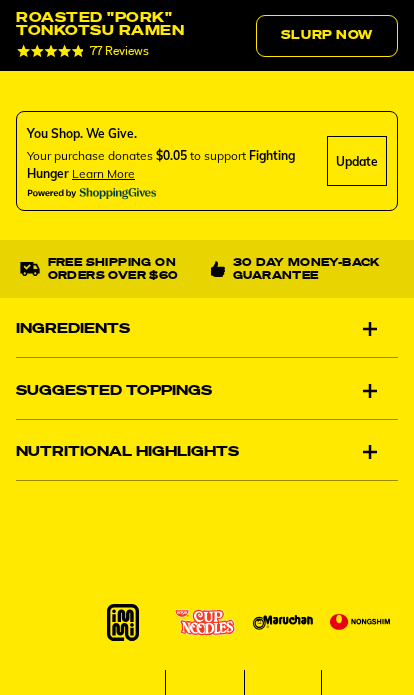 scroll, scrollTop: 1878, scrollLeft: 0, axis: vertical 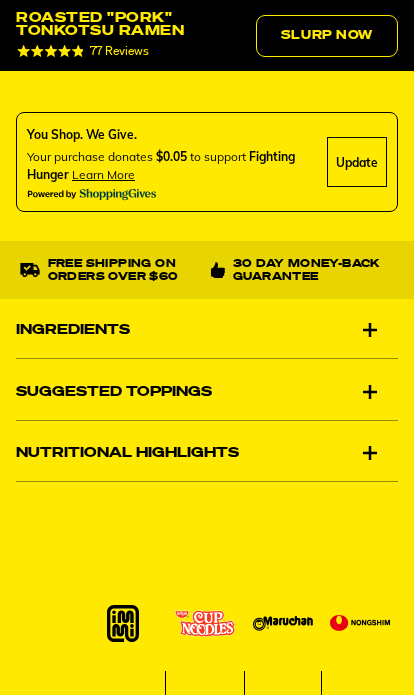 click on "Suggested Toppings" at bounding box center (207, 391) 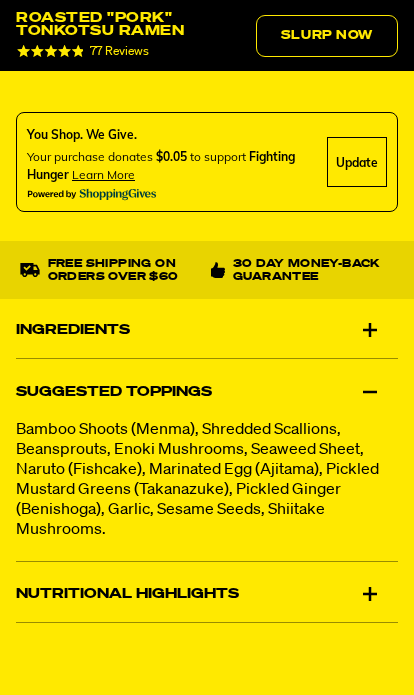 click on "Suggested Toppings" at bounding box center [207, 391] 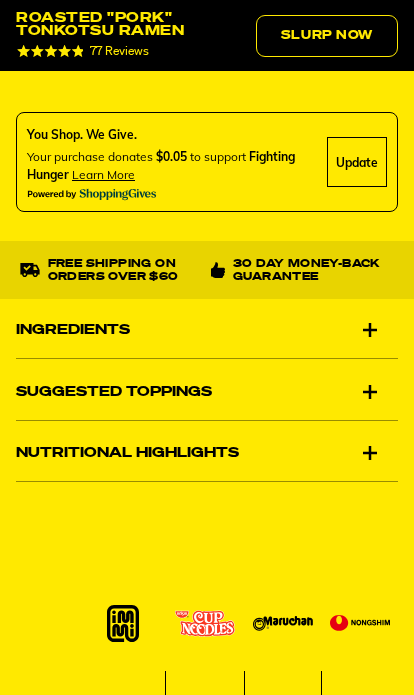click on "Ingredients" at bounding box center (207, 330) 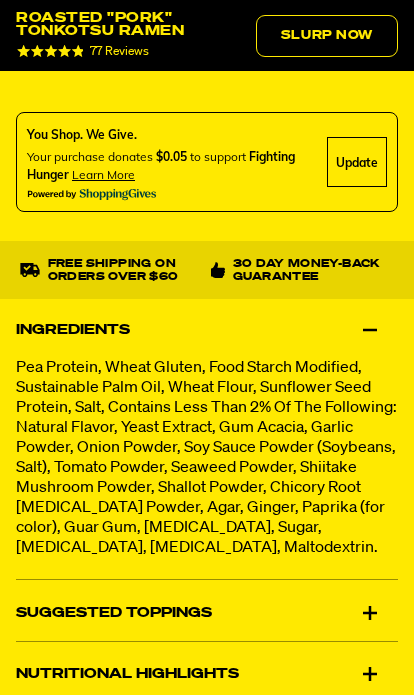 click on "Ingredients" at bounding box center [207, 330] 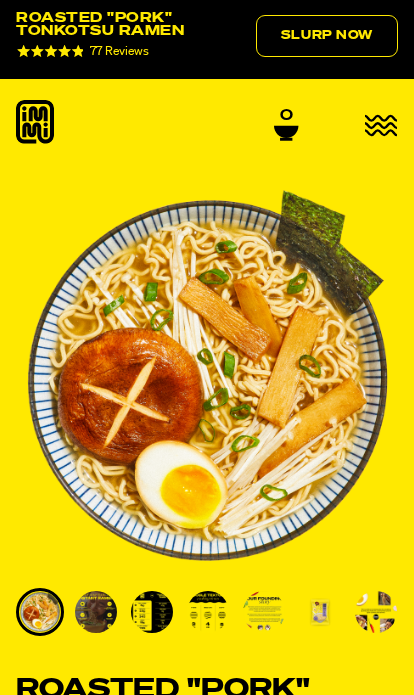 scroll, scrollTop: 0, scrollLeft: 0, axis: both 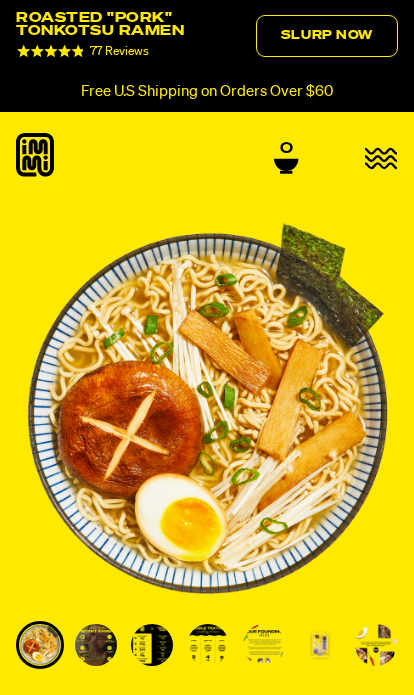 click 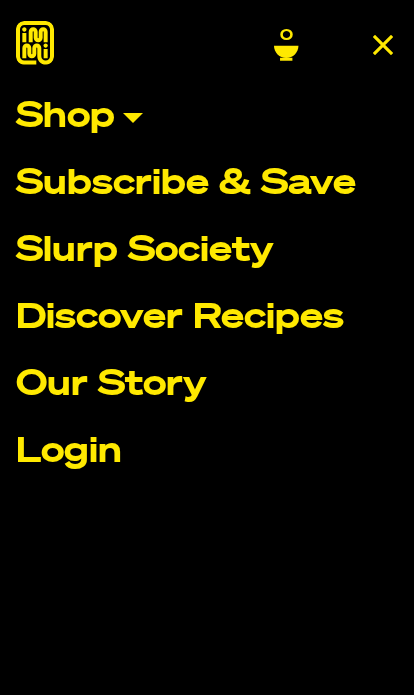 click on "Discover Recipes" at bounding box center (207, 318) 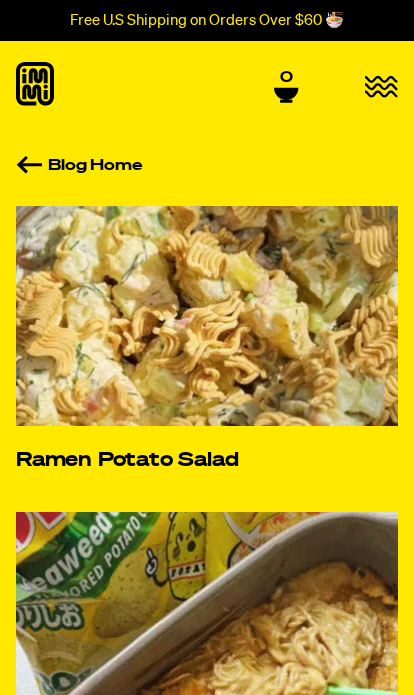 scroll, scrollTop: 0, scrollLeft: 0, axis: both 